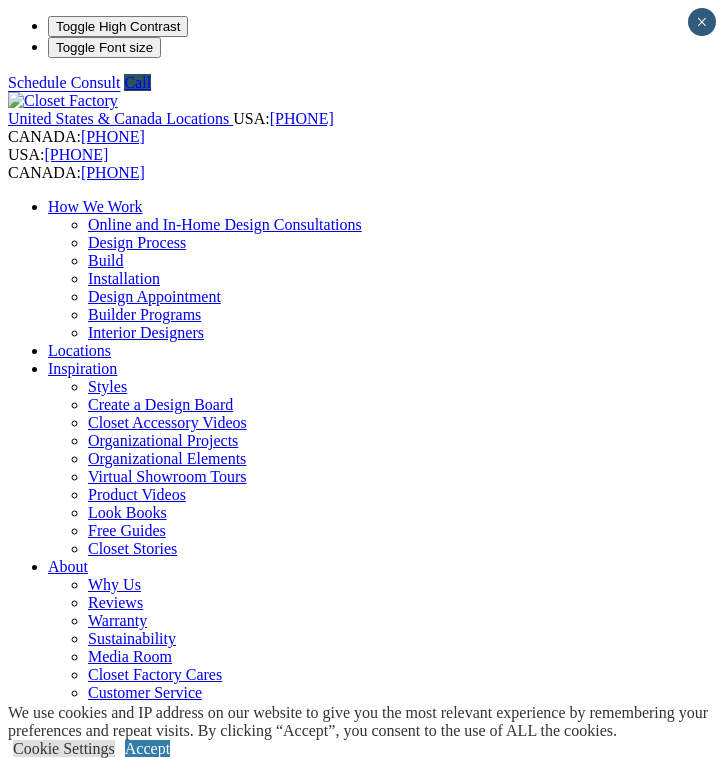 scroll, scrollTop: 1416, scrollLeft: 0, axis: vertical 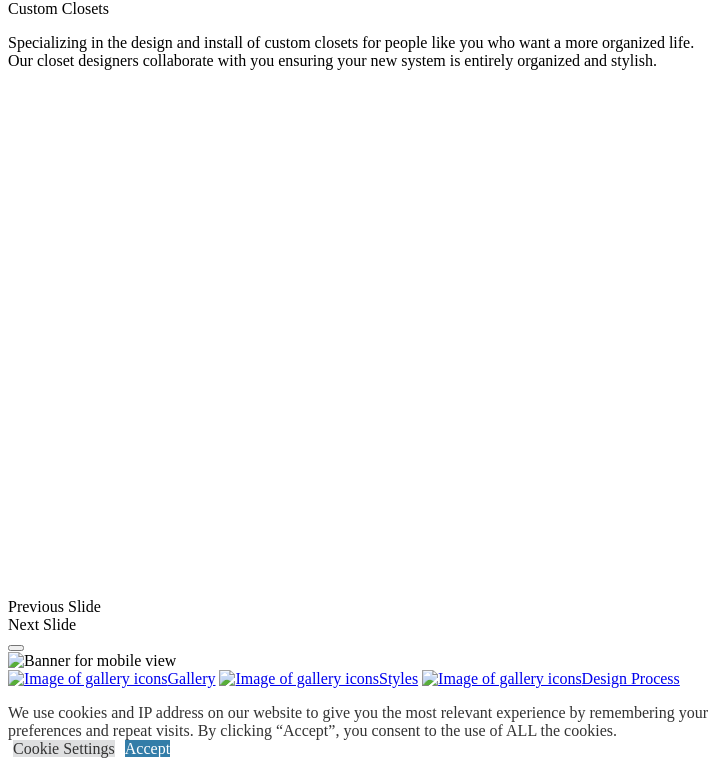 click at bounding box center (8, 53680) 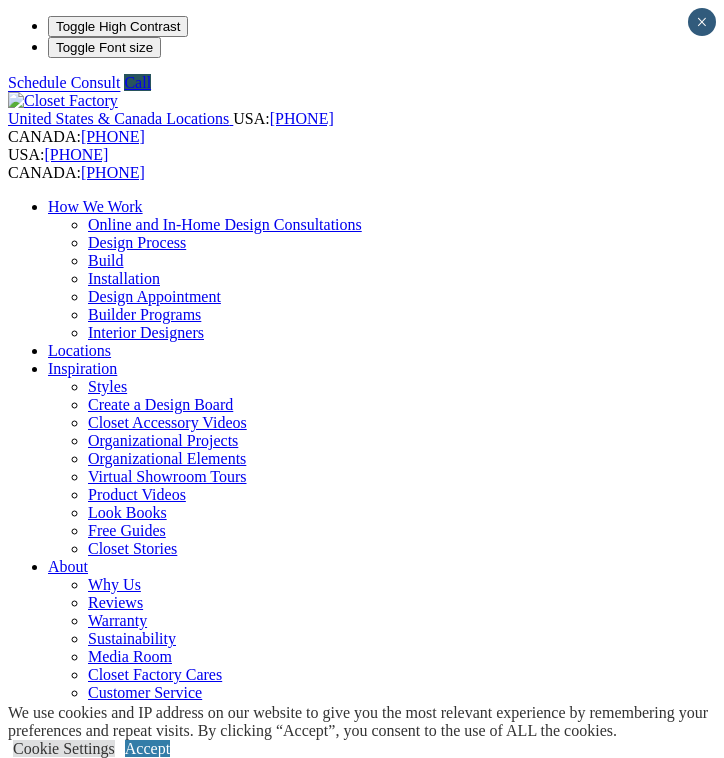 scroll, scrollTop: 0, scrollLeft: 0, axis: both 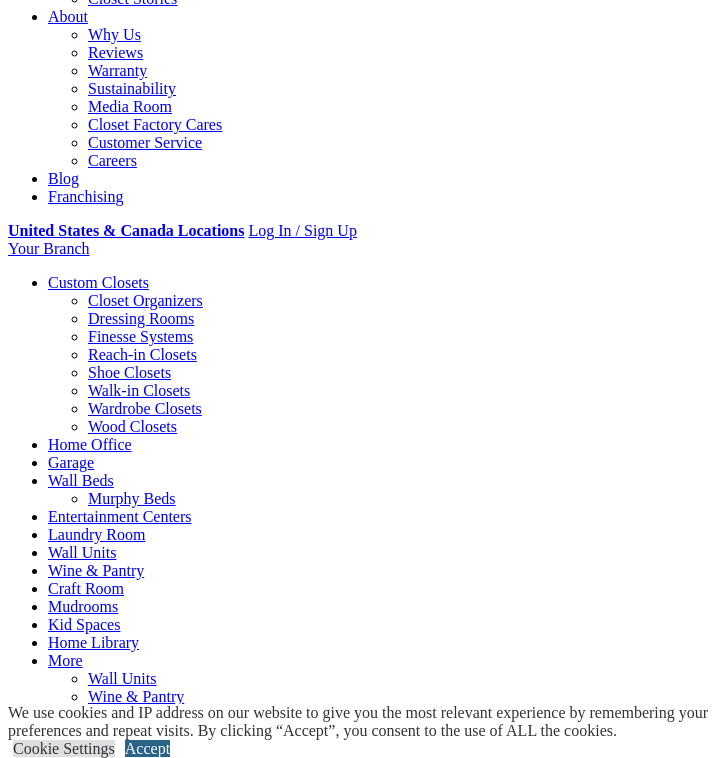 click on "Accept" at bounding box center (147, 748) 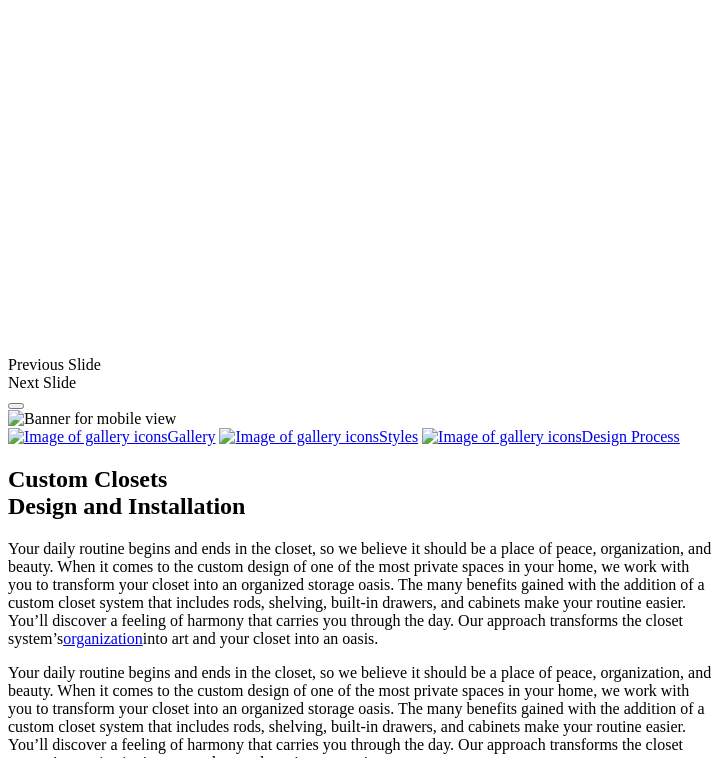 scroll, scrollTop: 1664, scrollLeft: 0, axis: vertical 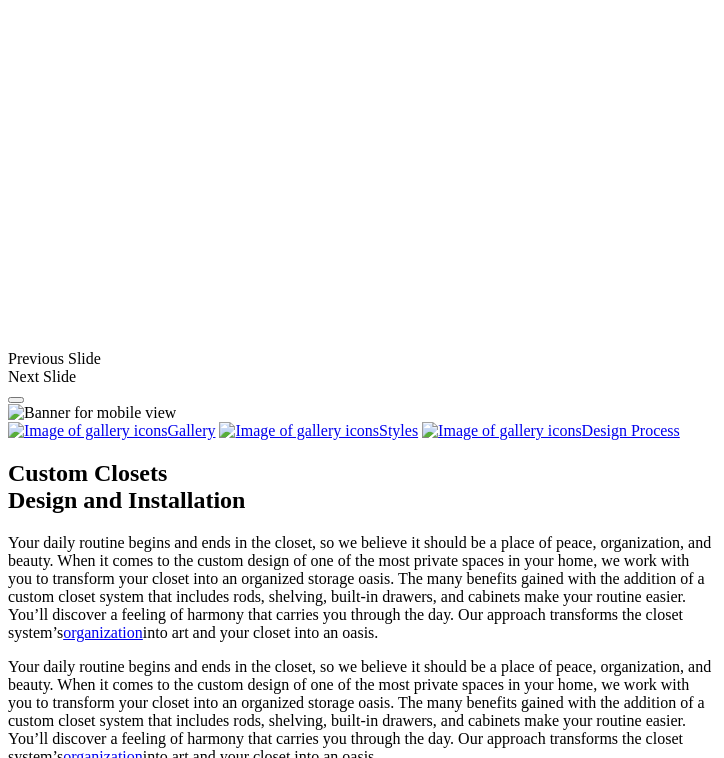 click on "Load More" at bounding box center [44, 2420] 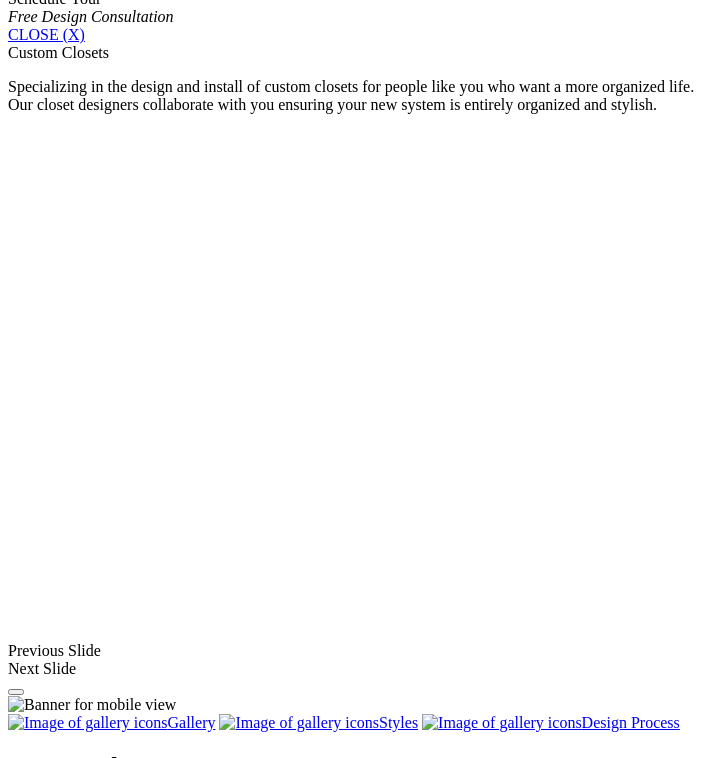 scroll, scrollTop: 1377, scrollLeft: 0, axis: vertical 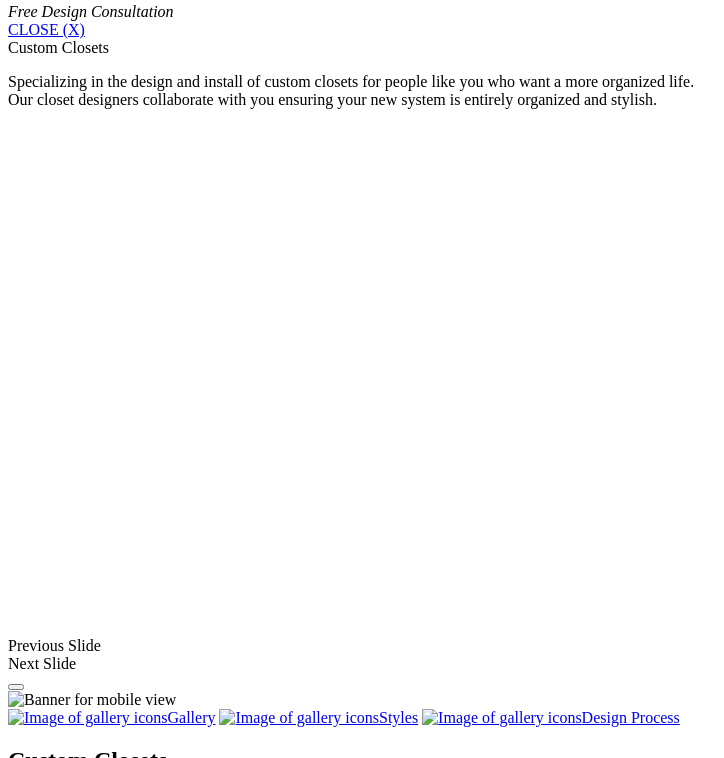 click at bounding box center [120, 2382] 